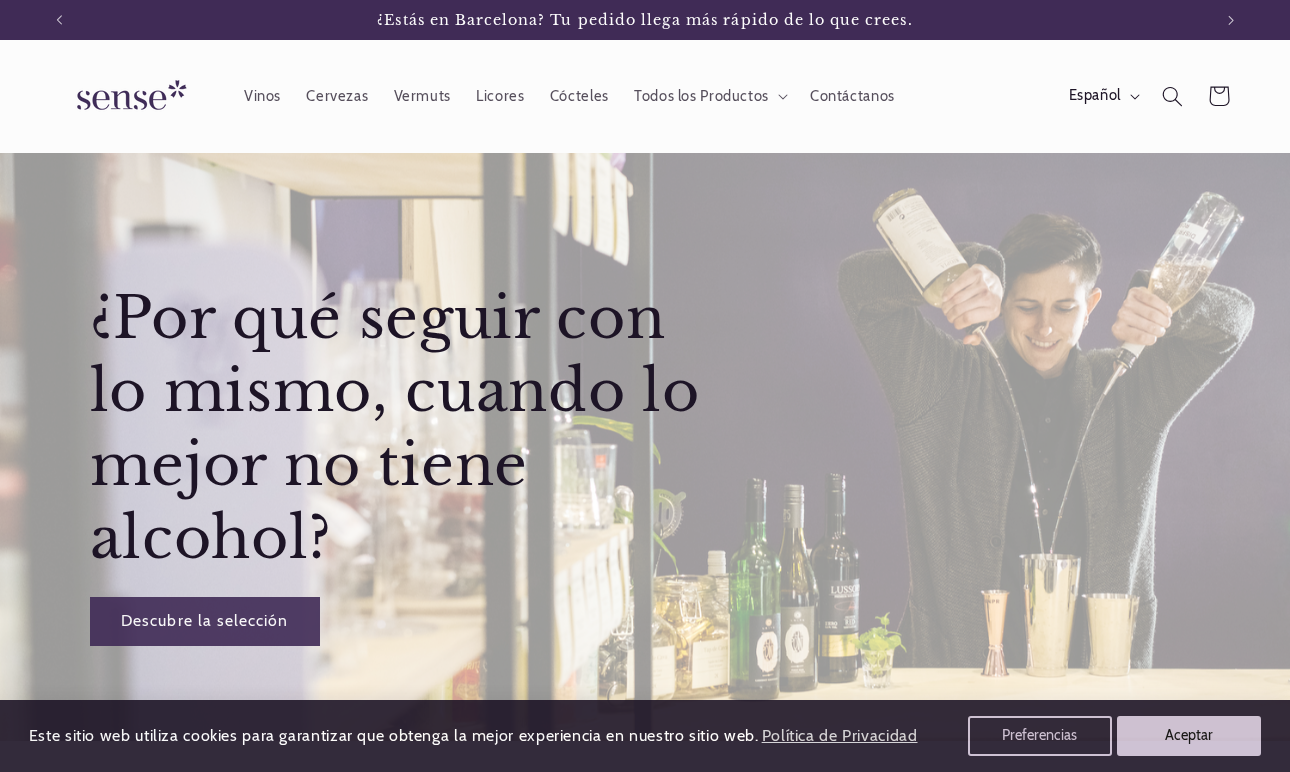 scroll, scrollTop: 0, scrollLeft: 0, axis: both 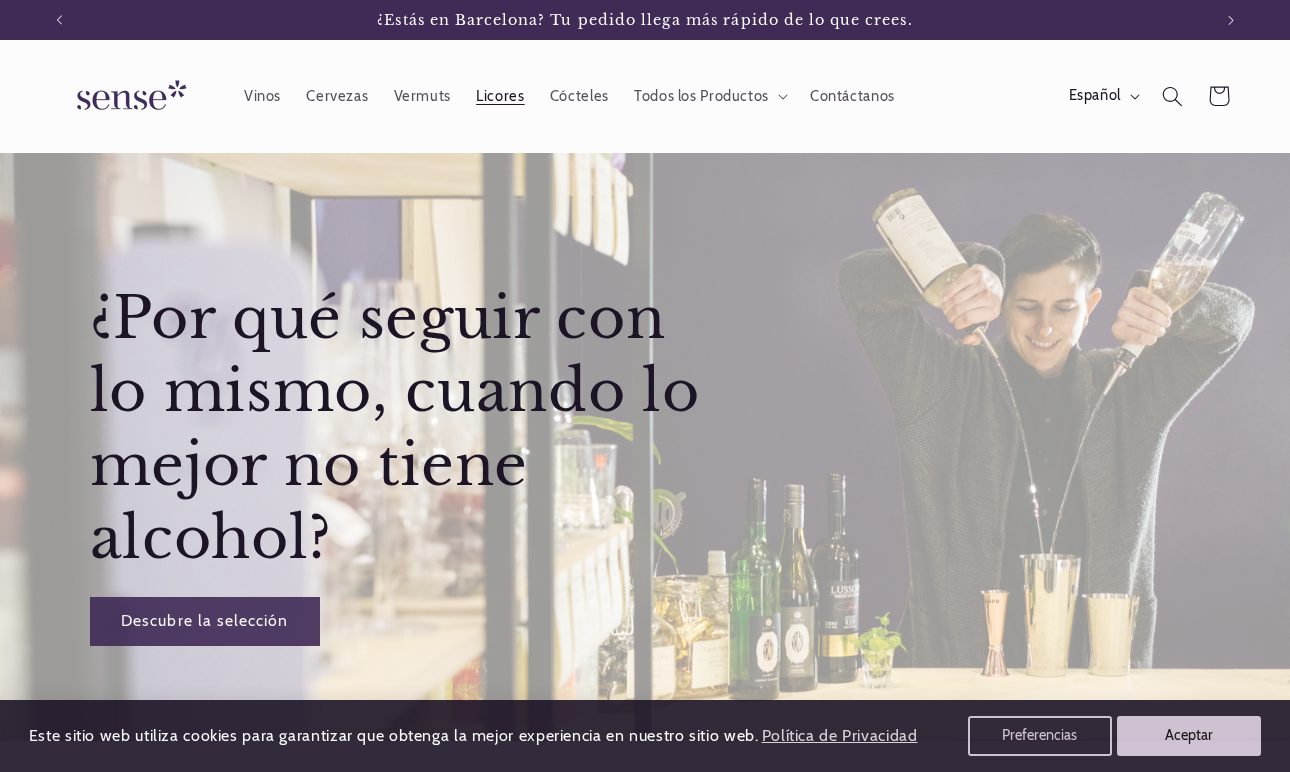 click on "Licores" at bounding box center (500, 96) 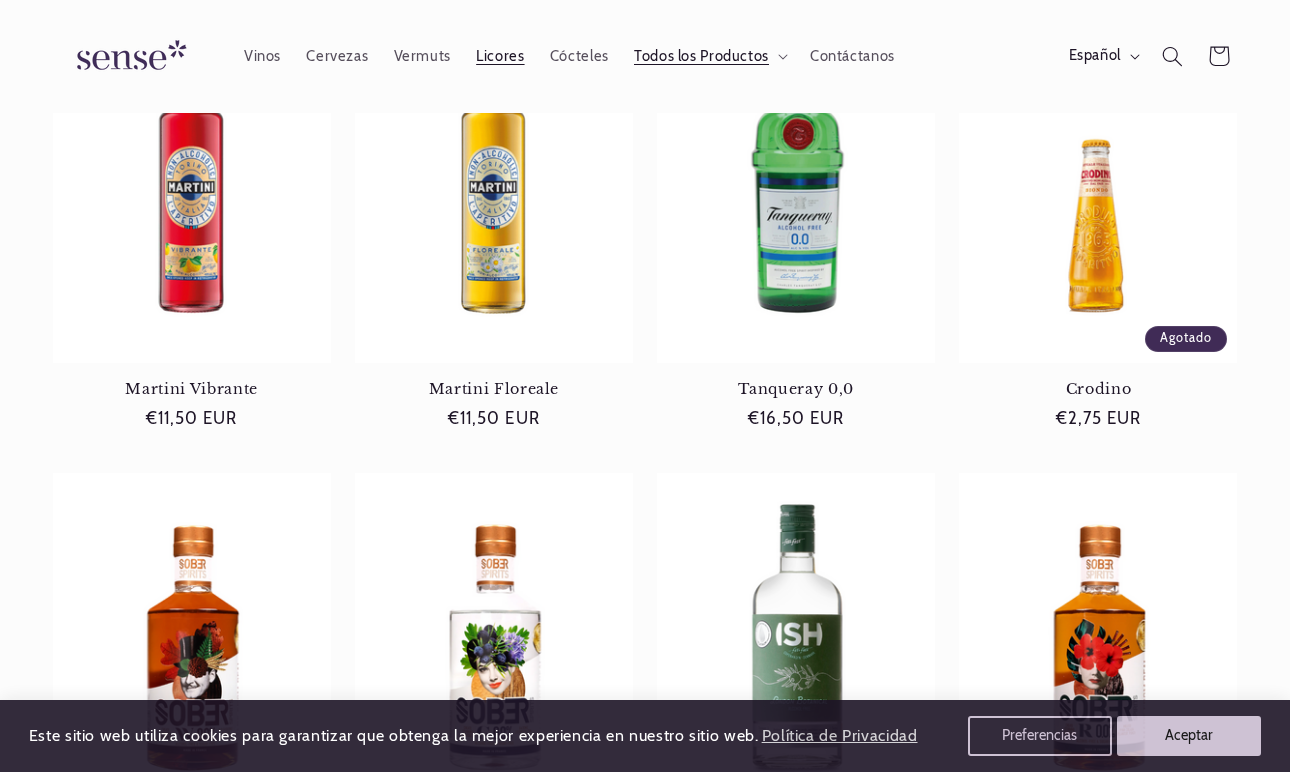 scroll, scrollTop: 0, scrollLeft: 0, axis: both 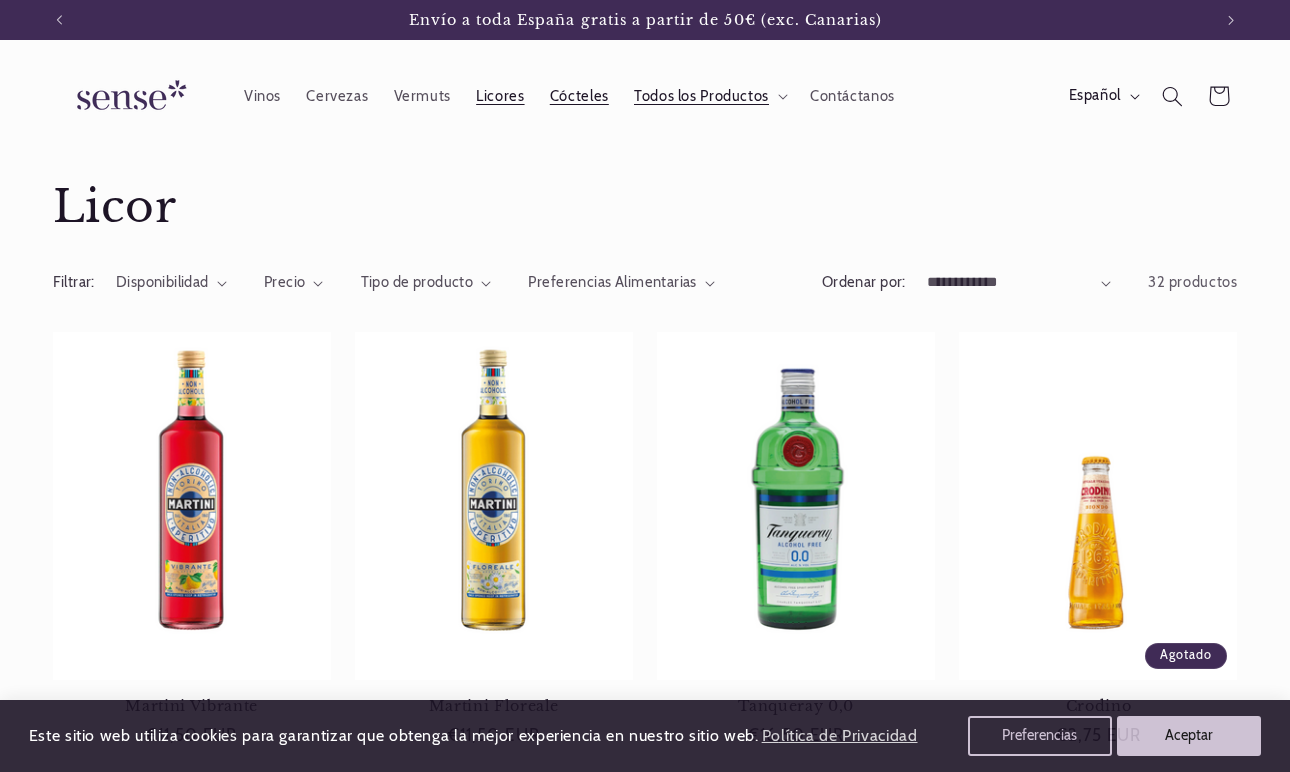 click on "Cócteles" at bounding box center [579, 96] 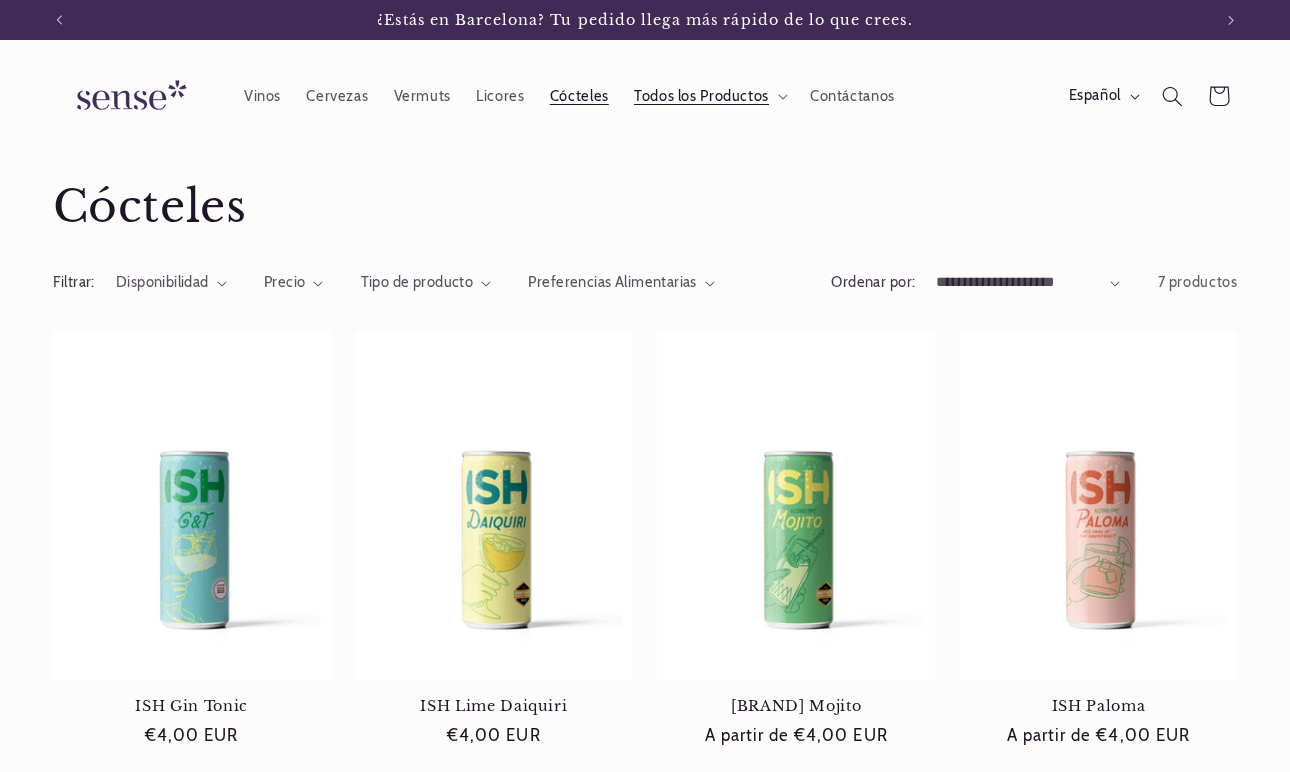 scroll, scrollTop: 0, scrollLeft: 0, axis: both 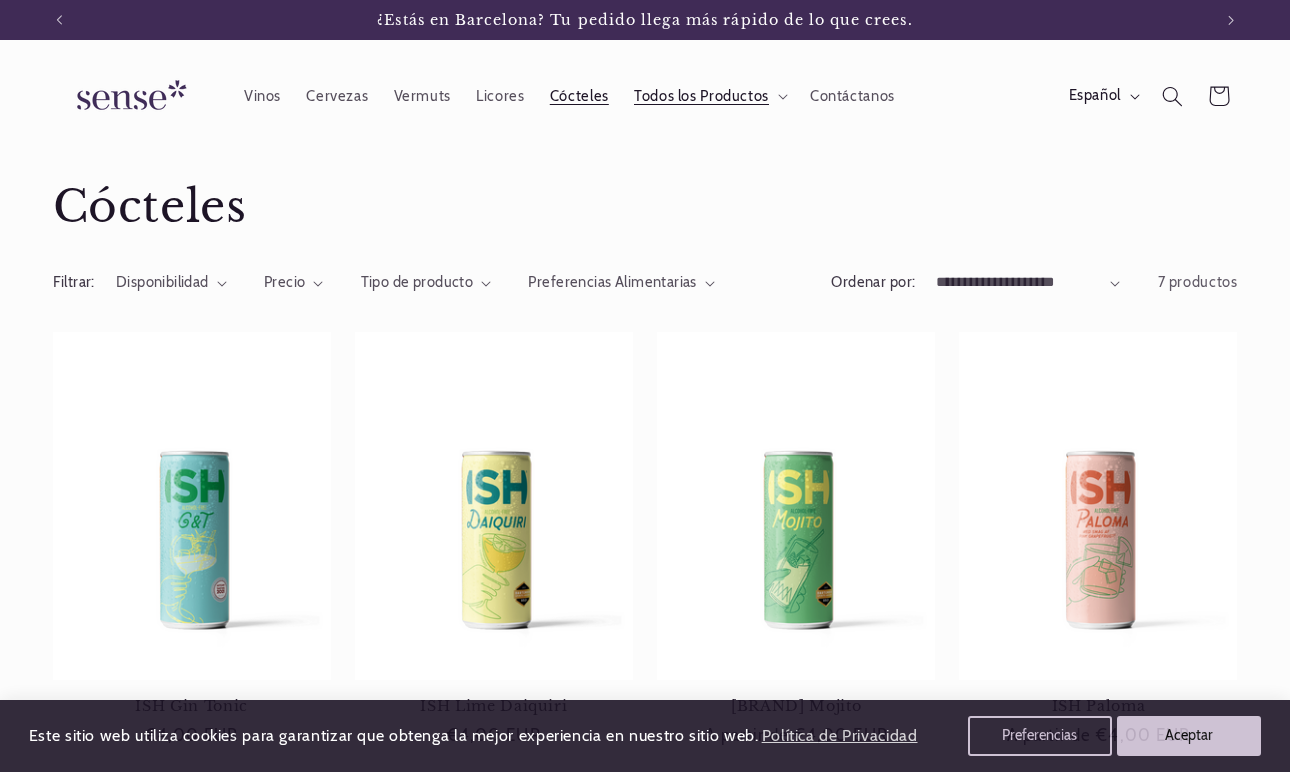 click on "Licores" at bounding box center [500, 96] 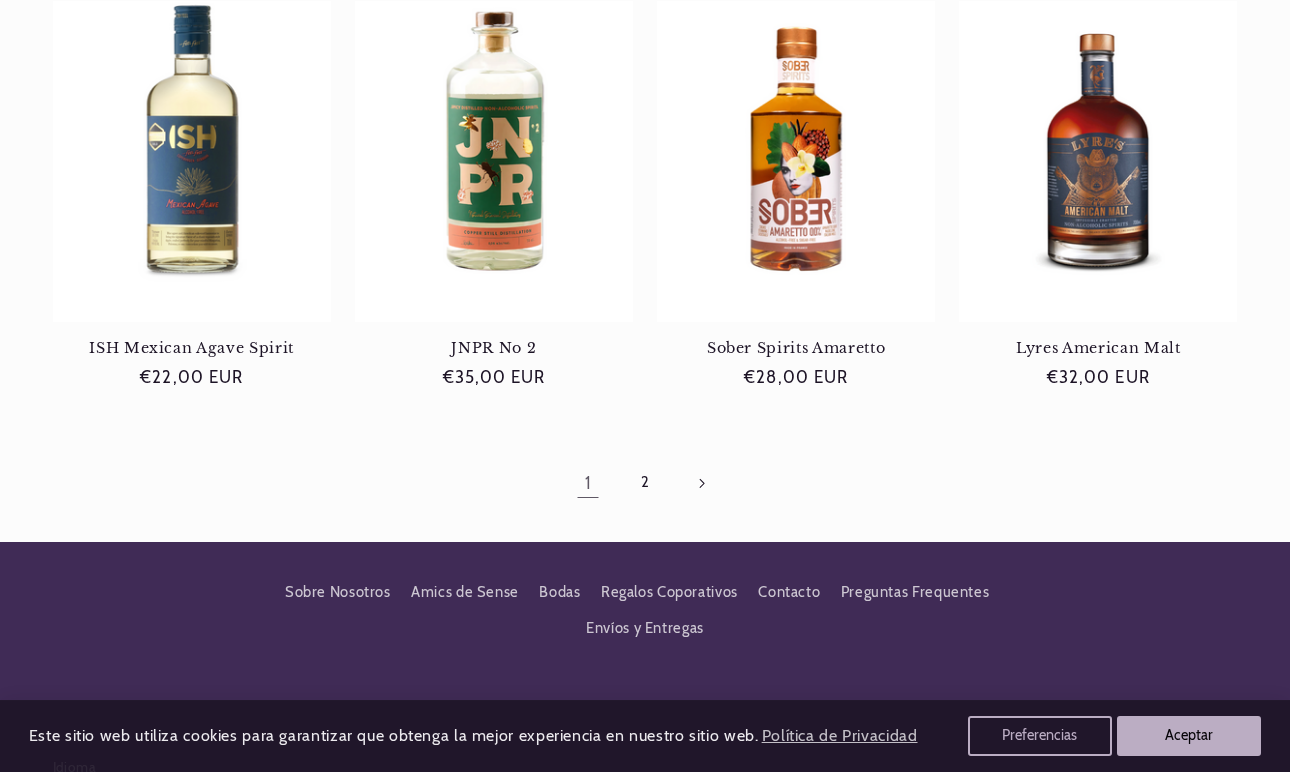 scroll, scrollTop: 1792, scrollLeft: 0, axis: vertical 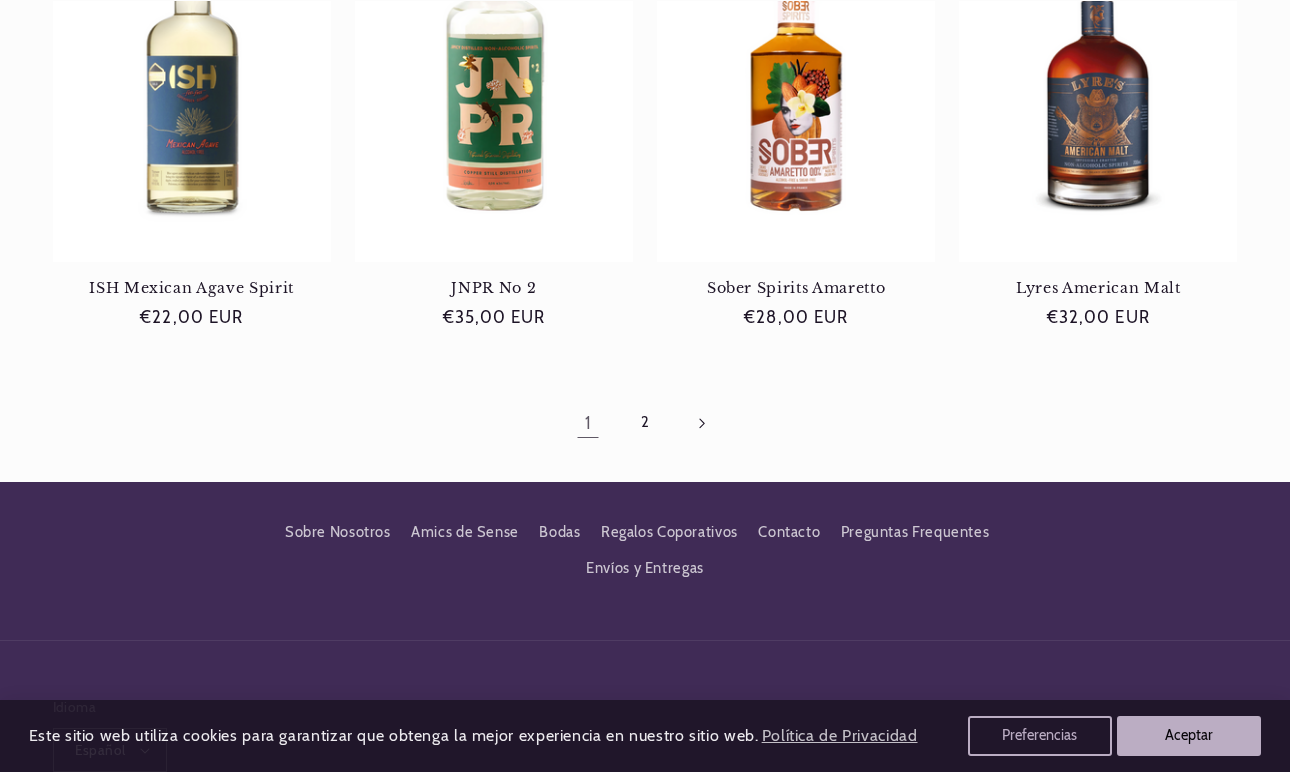 click at bounding box center (702, 423) 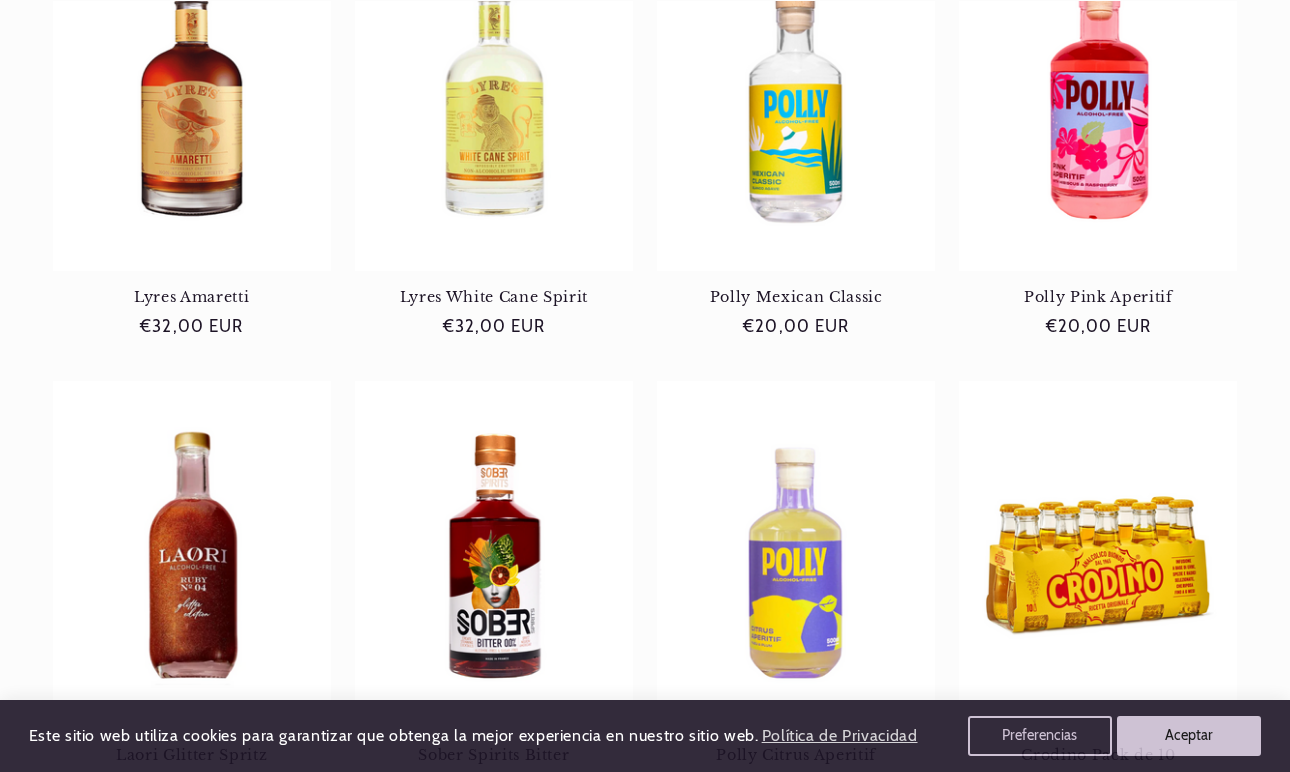 scroll, scrollTop: 901, scrollLeft: 0, axis: vertical 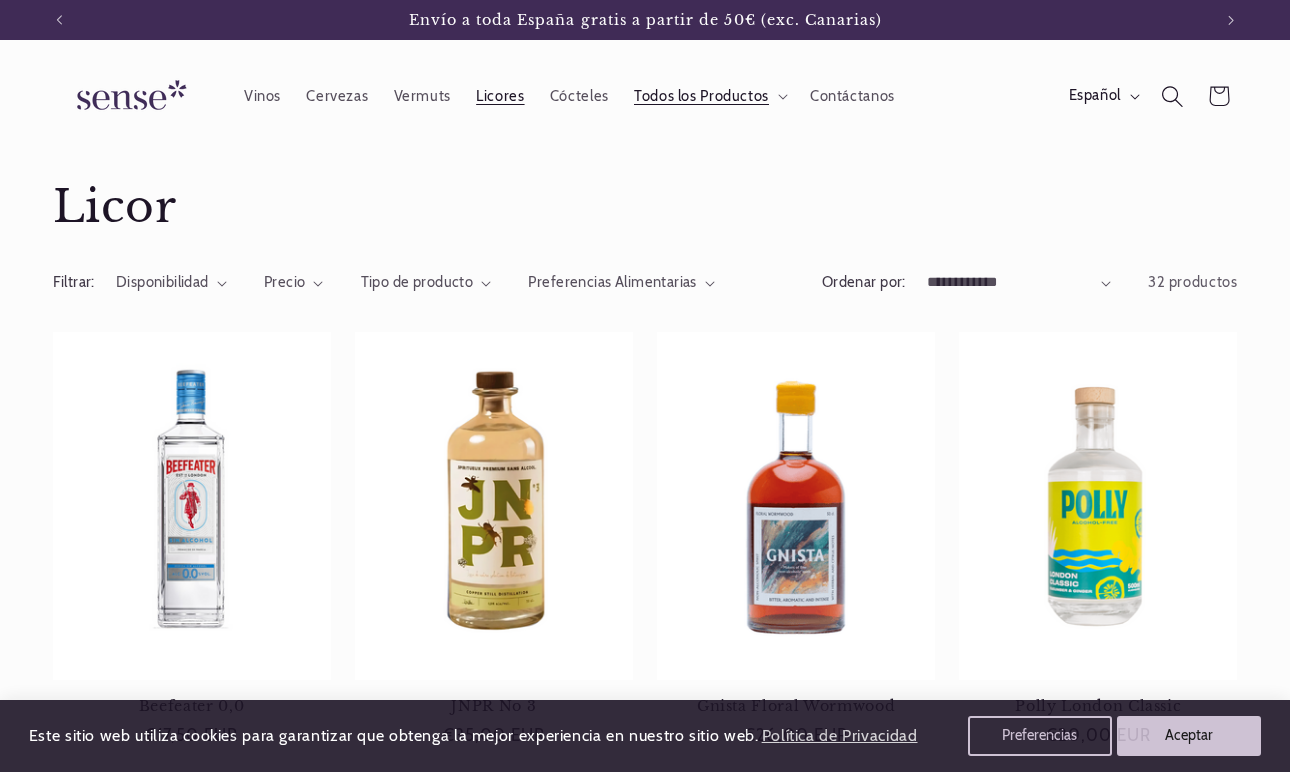 click at bounding box center [1172, 96] 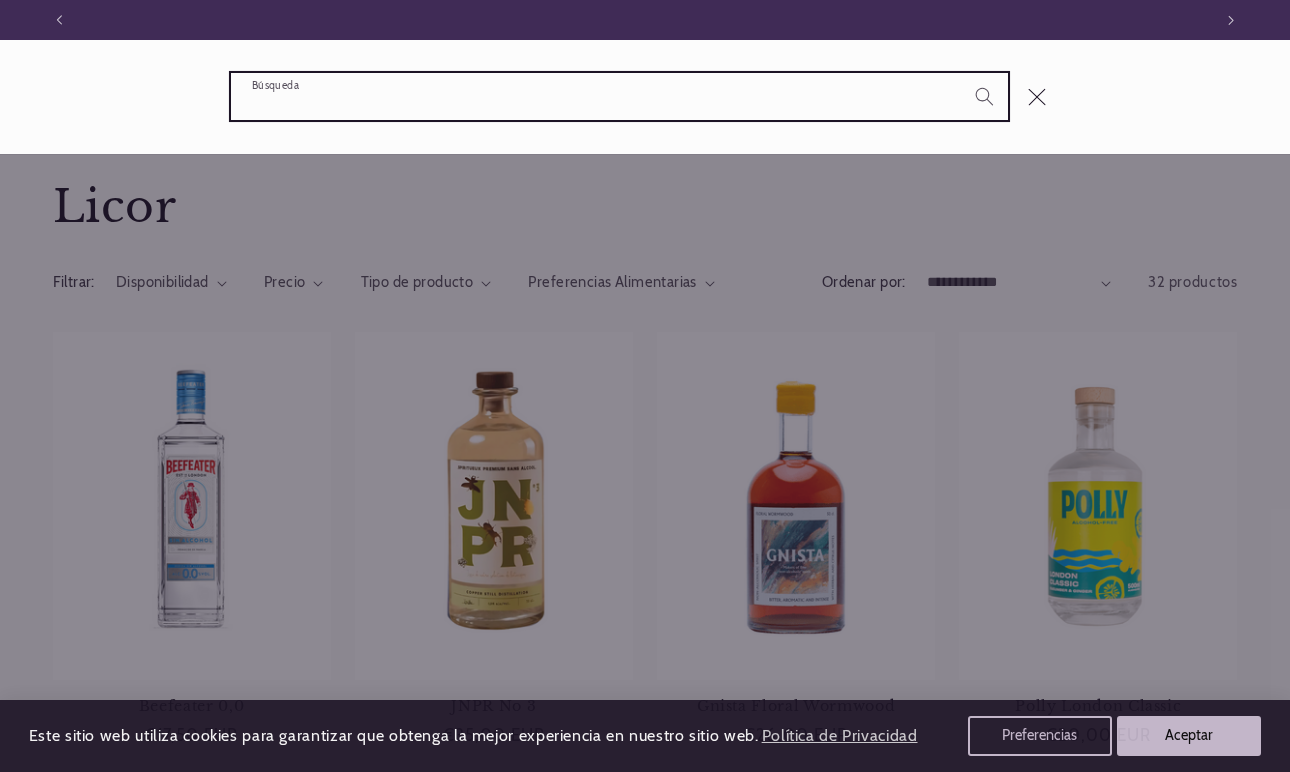 scroll, scrollTop: 0, scrollLeft: 0, axis: both 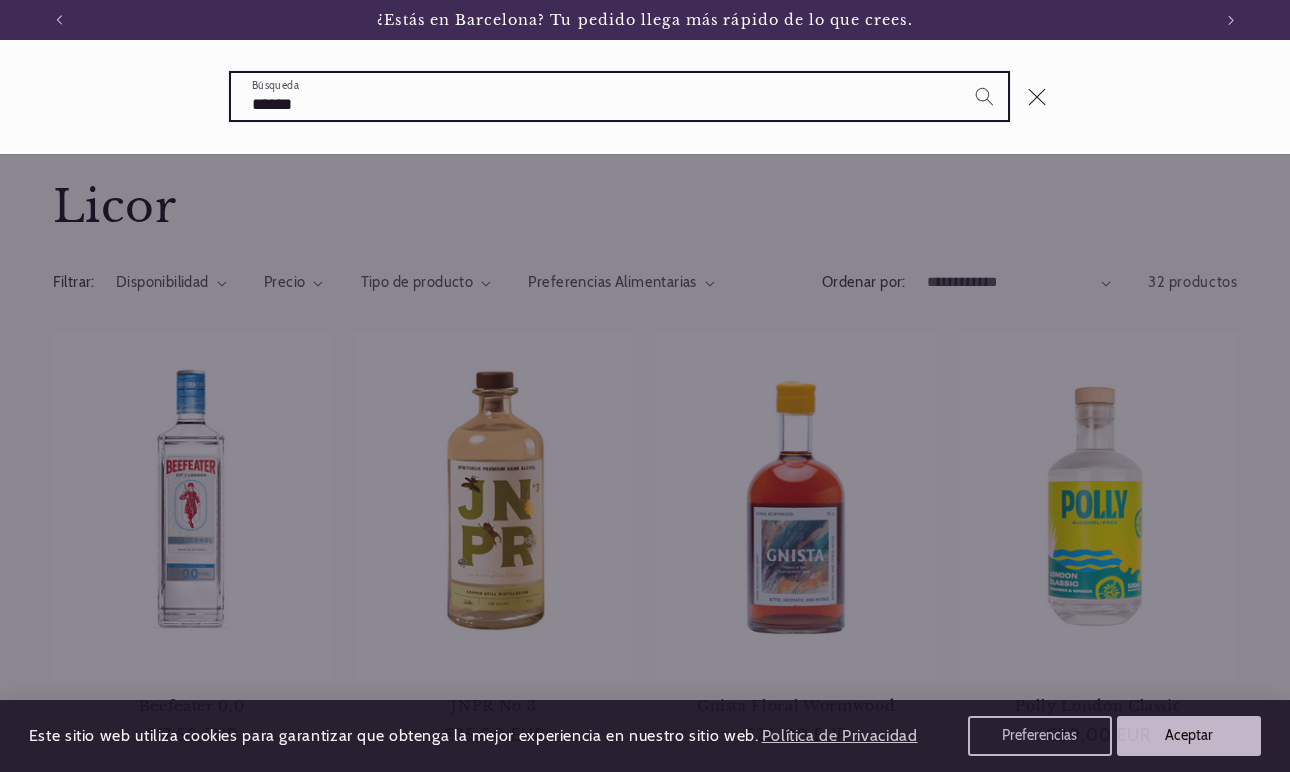 type on "******" 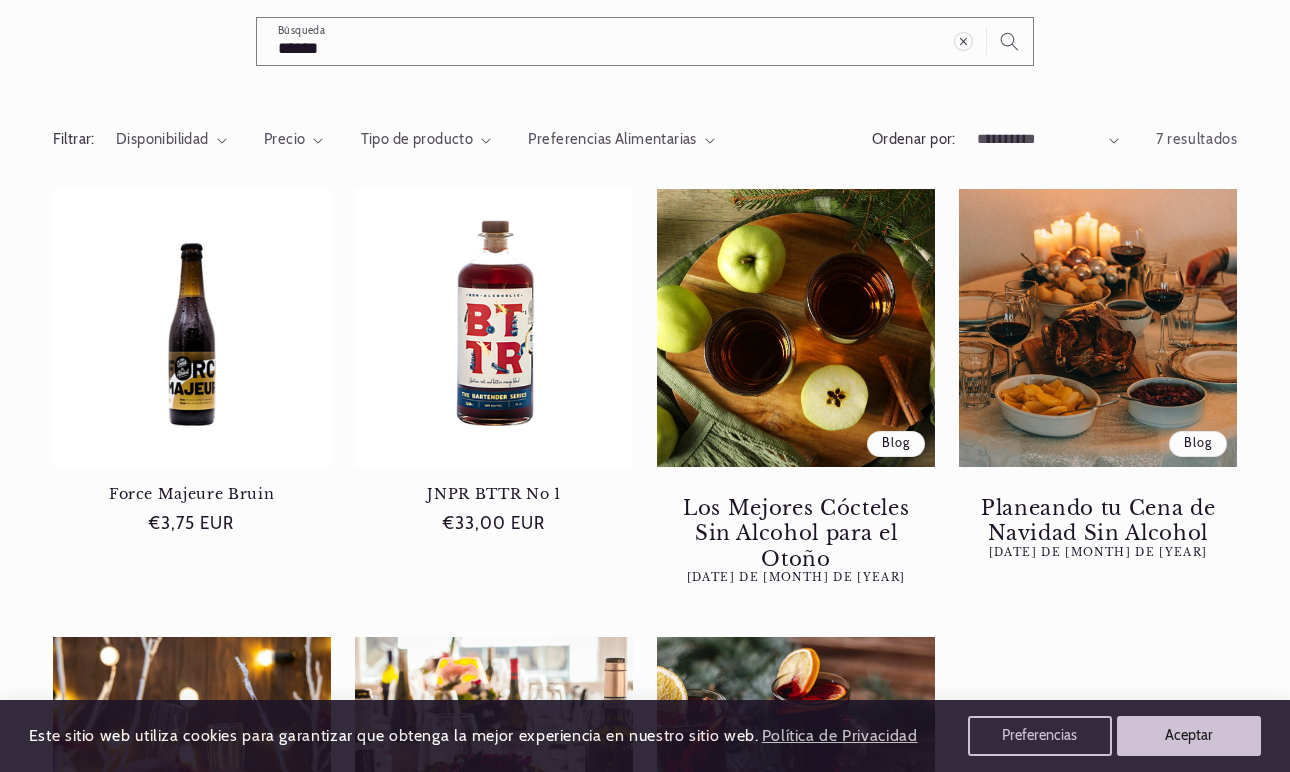 scroll, scrollTop: 309, scrollLeft: 0, axis: vertical 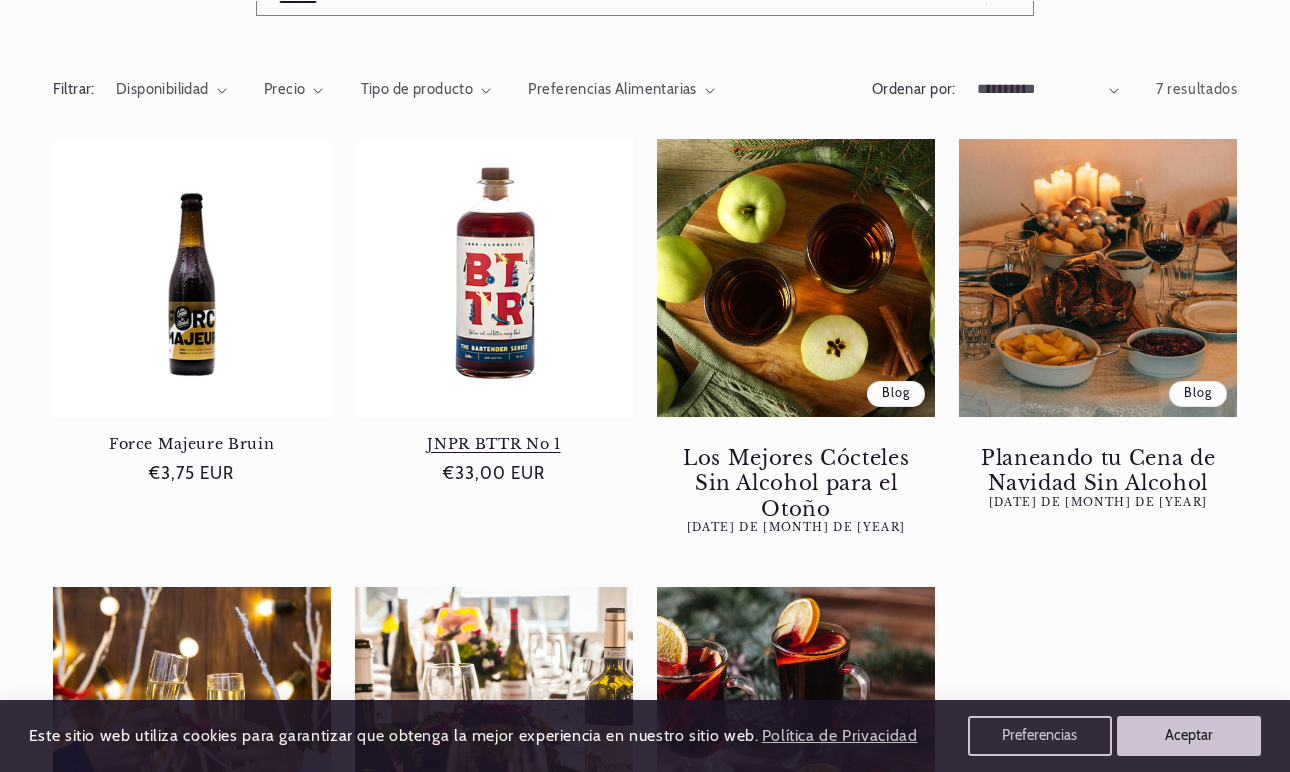 click on "JNPR BTTR No 1" at bounding box center [494, 444] 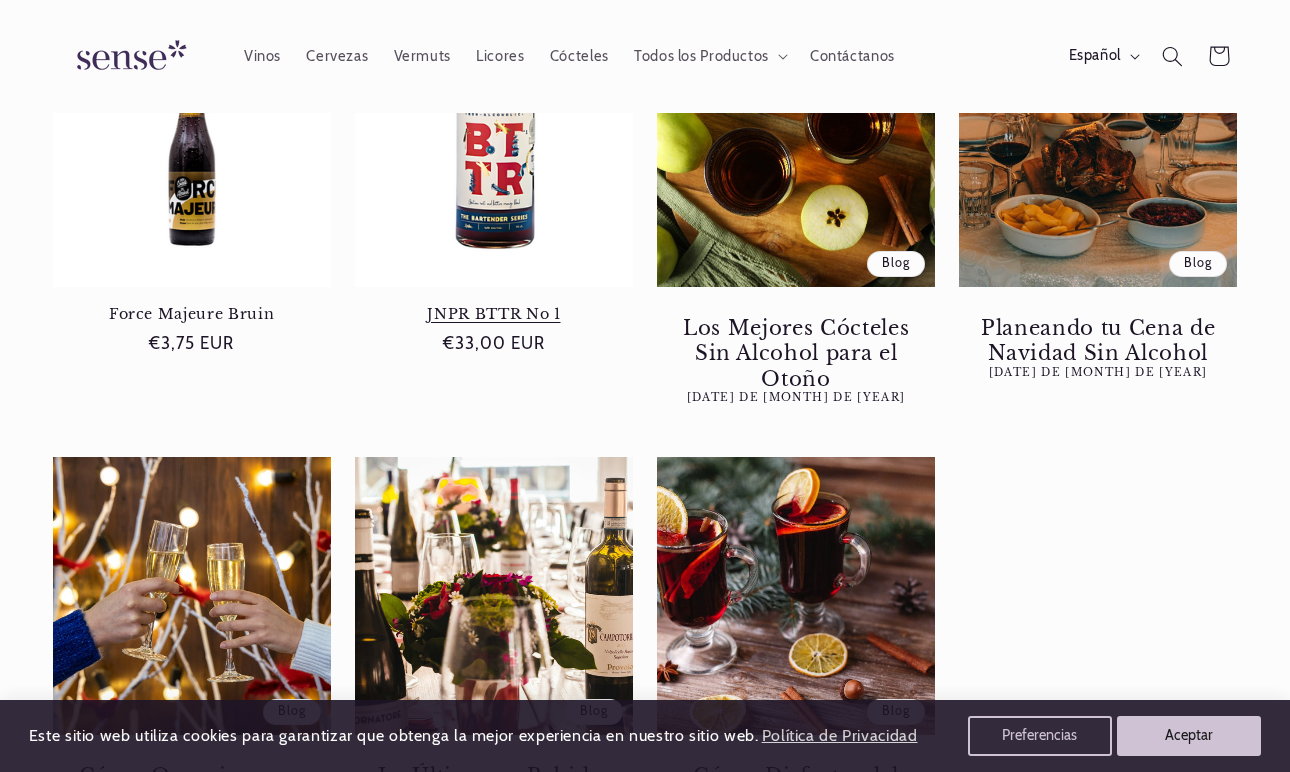 scroll, scrollTop: 213, scrollLeft: 0, axis: vertical 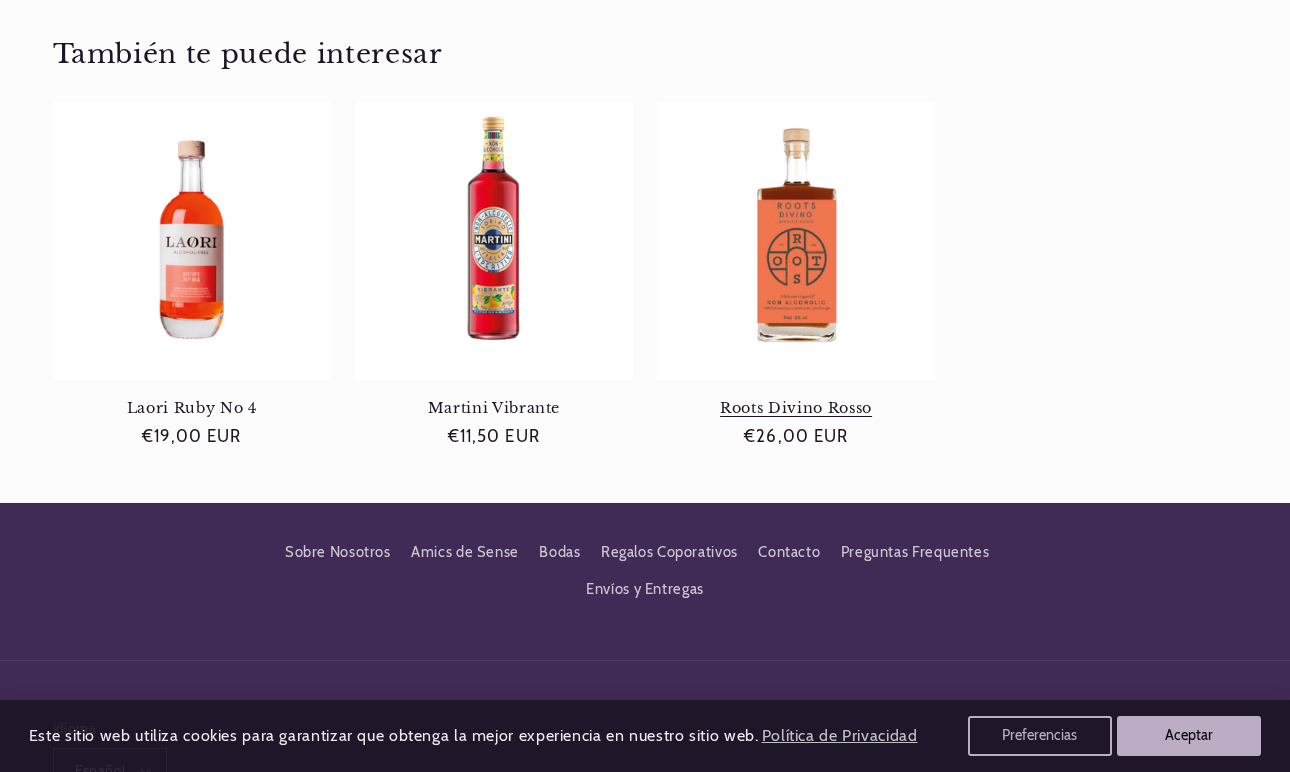 click on "Roots Divino Rosso" at bounding box center (796, 408) 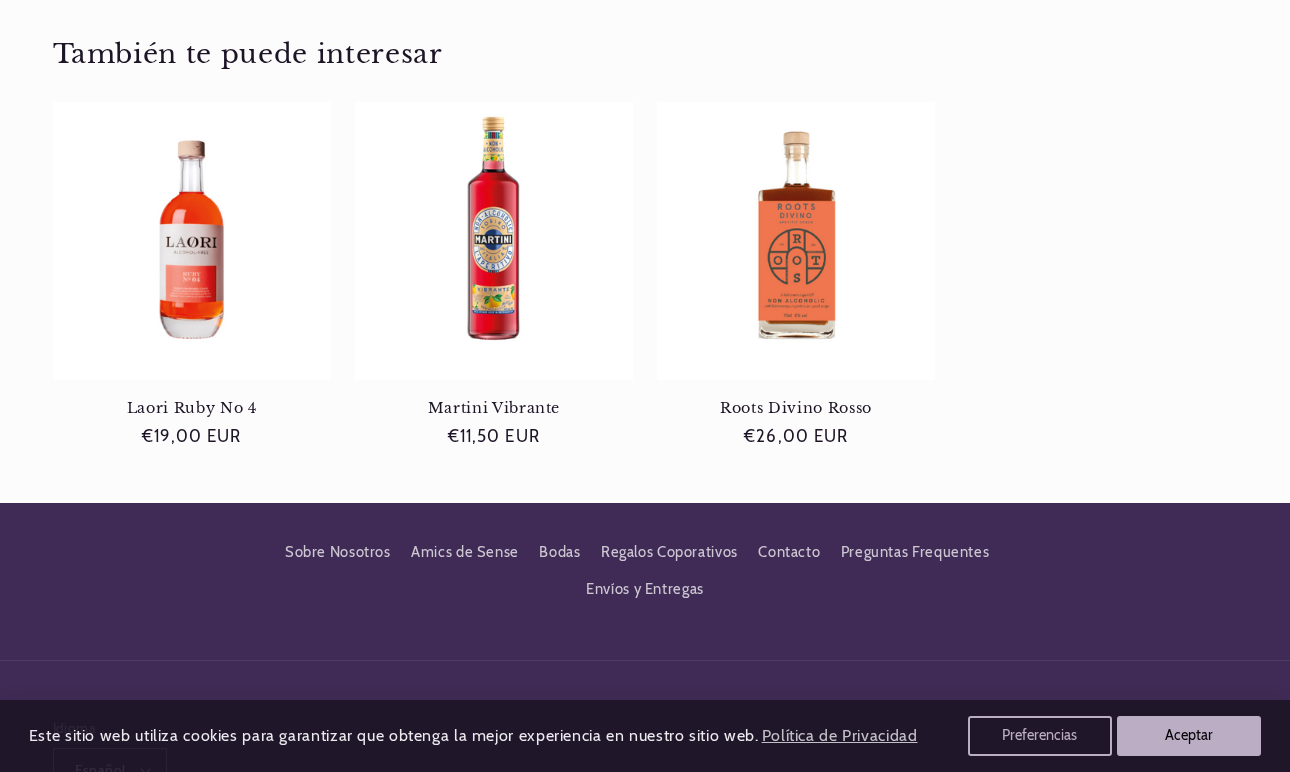 scroll, scrollTop: 0, scrollLeft: 1152, axis: horizontal 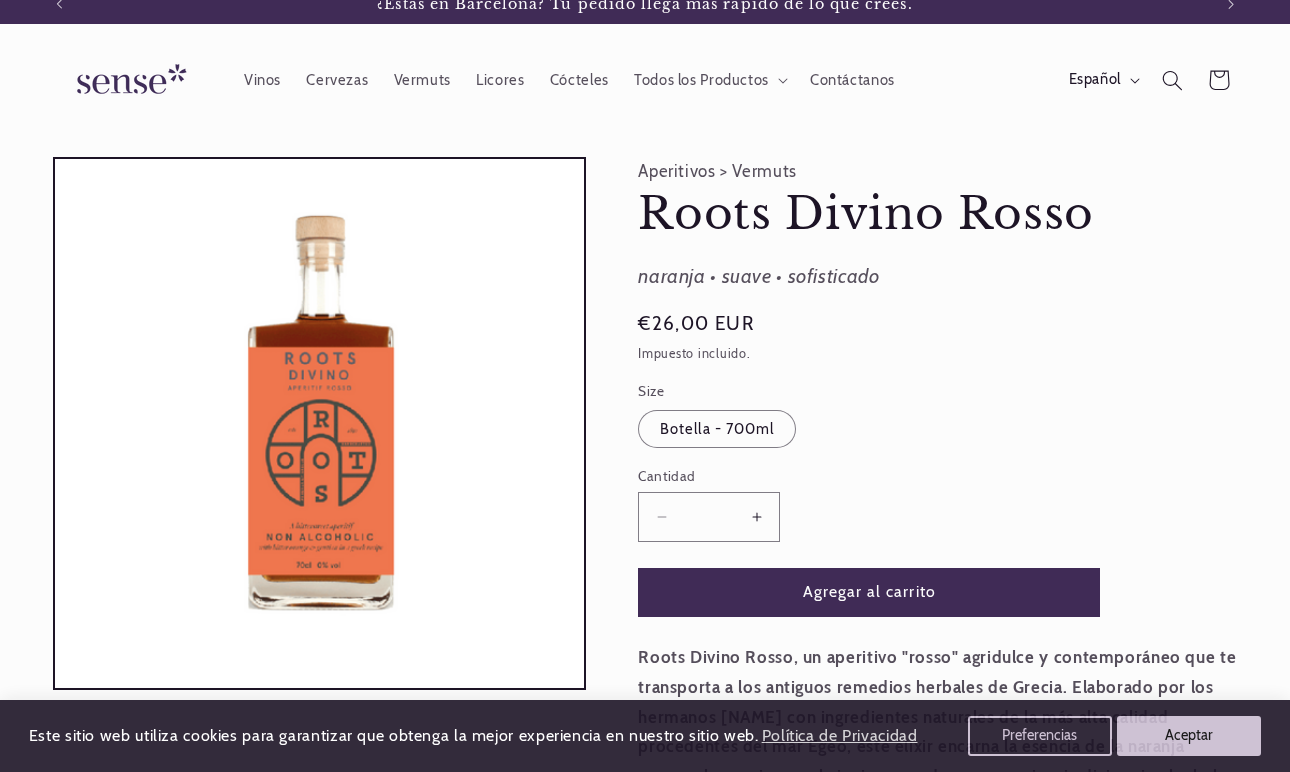 click on "¿Estás en Barcelona? Tu pedido llega más rápido de lo que crees." at bounding box center [644, 4] 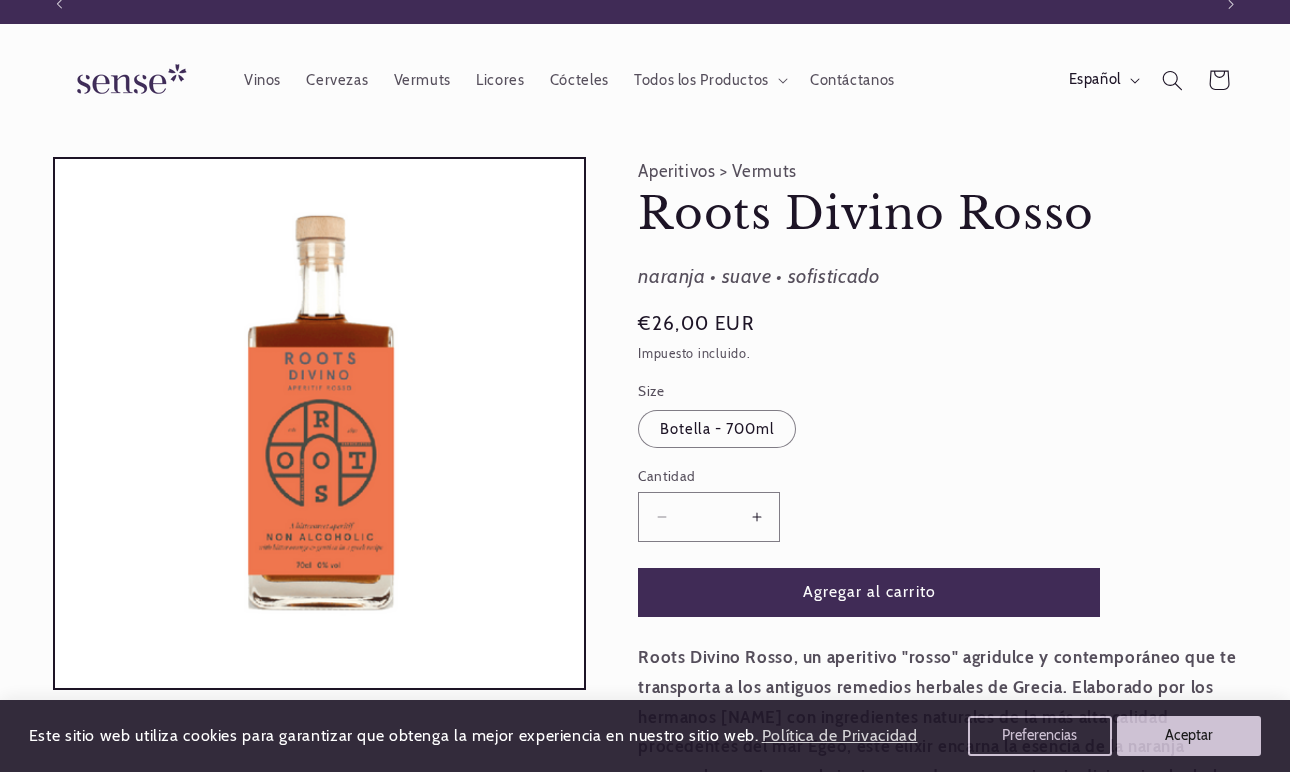 scroll, scrollTop: 0, scrollLeft: 0, axis: both 